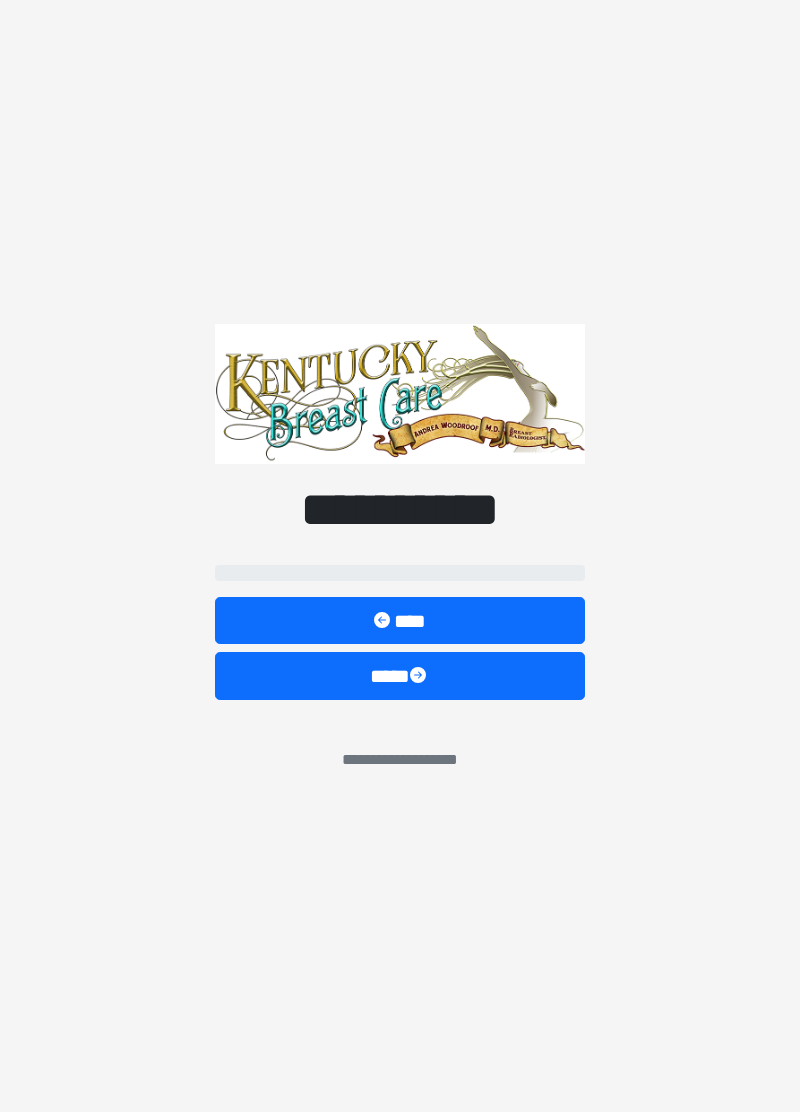 scroll, scrollTop: 0, scrollLeft: 0, axis: both 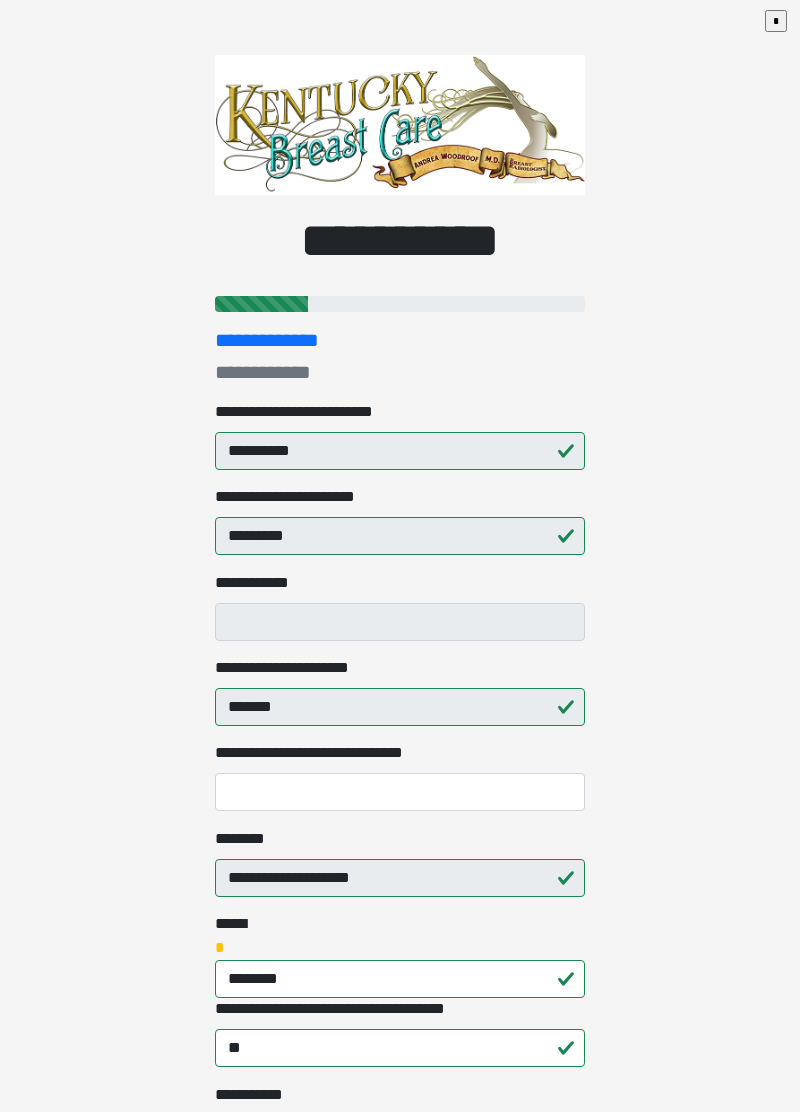 click on "**********" at bounding box center (400, 556) 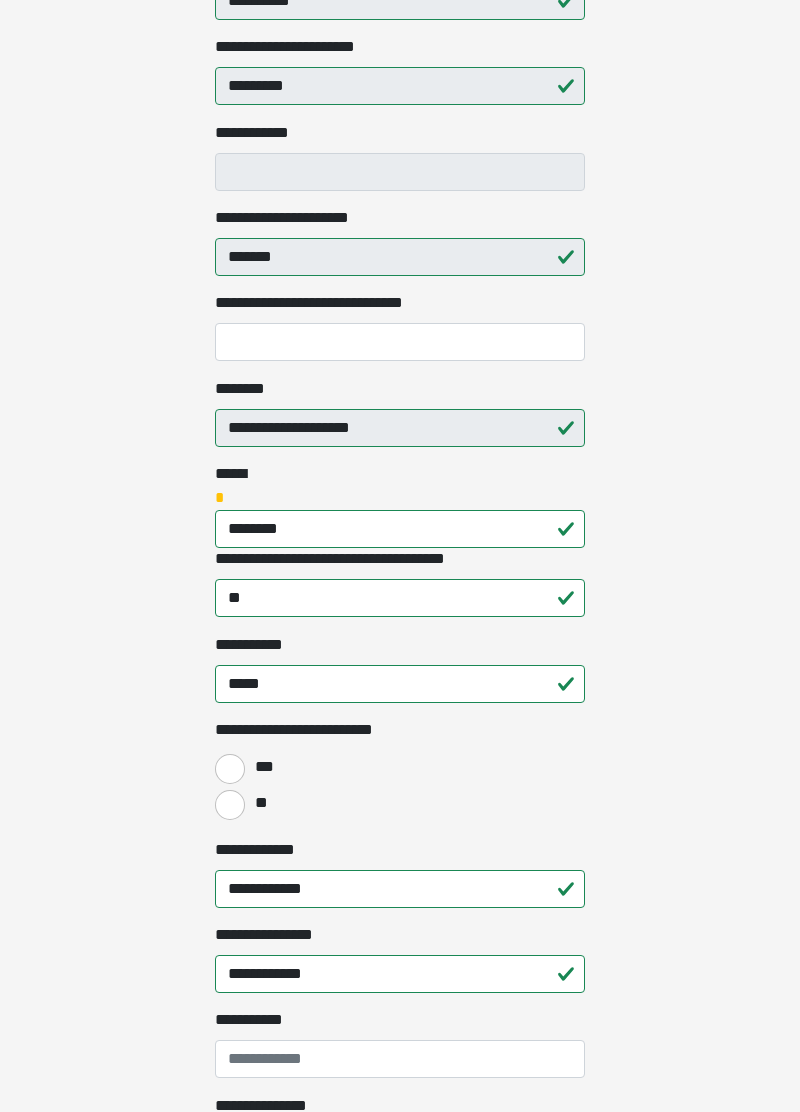 scroll, scrollTop: 454, scrollLeft: 0, axis: vertical 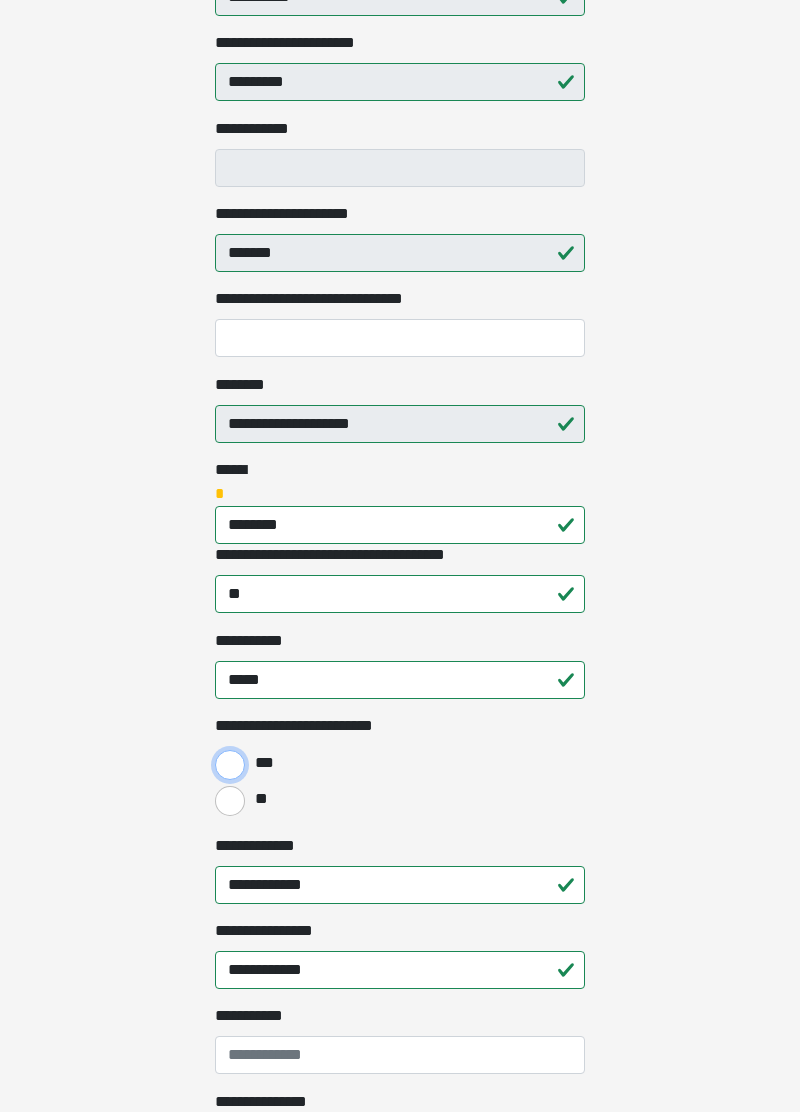 click on "***" at bounding box center [230, 765] 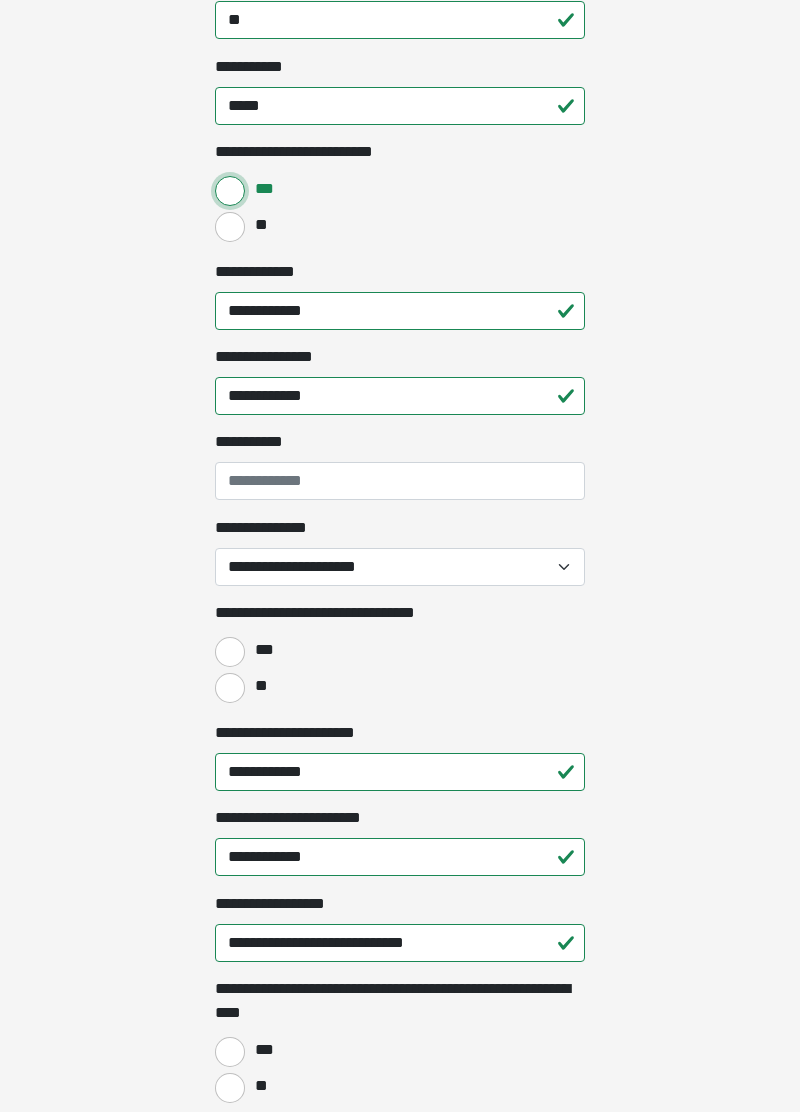 scroll, scrollTop: 1030, scrollLeft: 0, axis: vertical 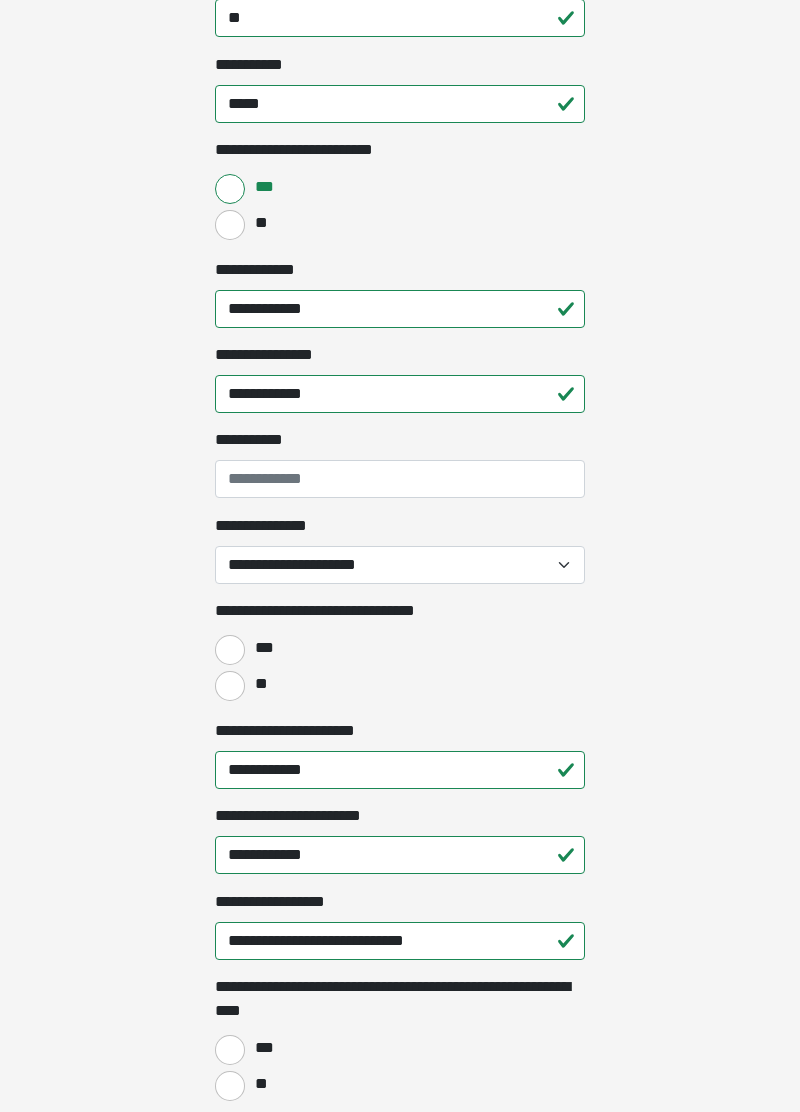 click on "**" at bounding box center [260, 684] 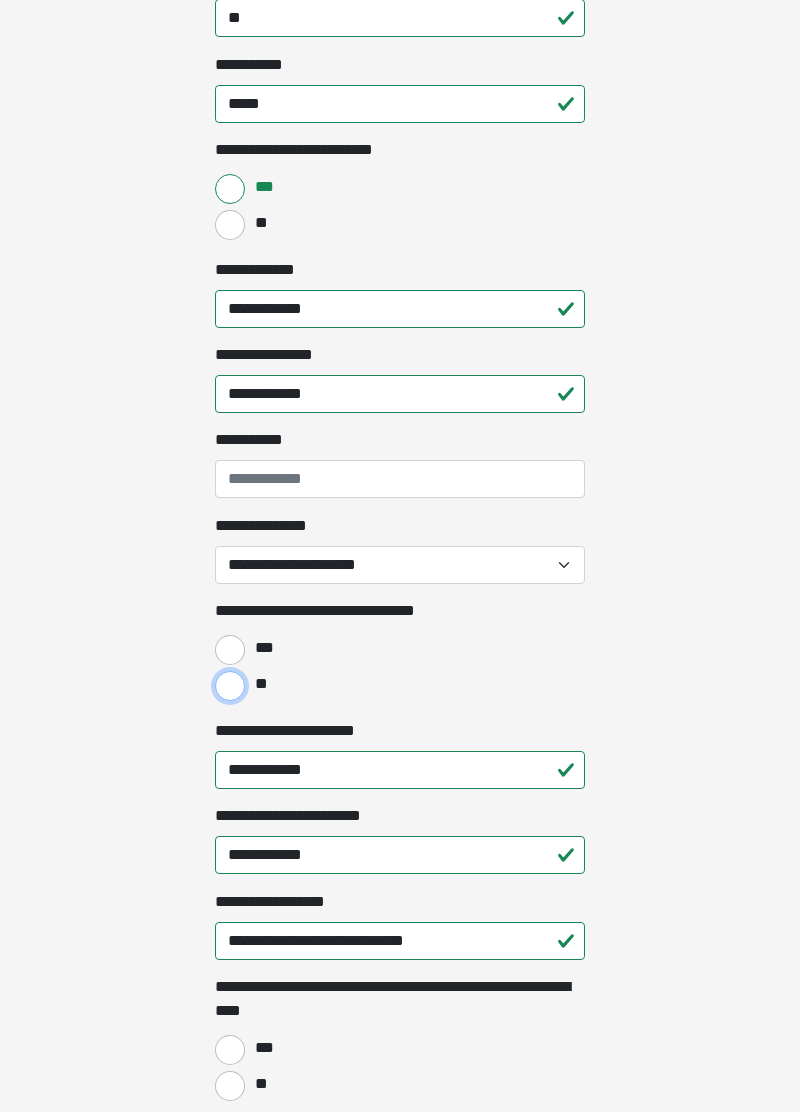 click on "**" at bounding box center (230, 686) 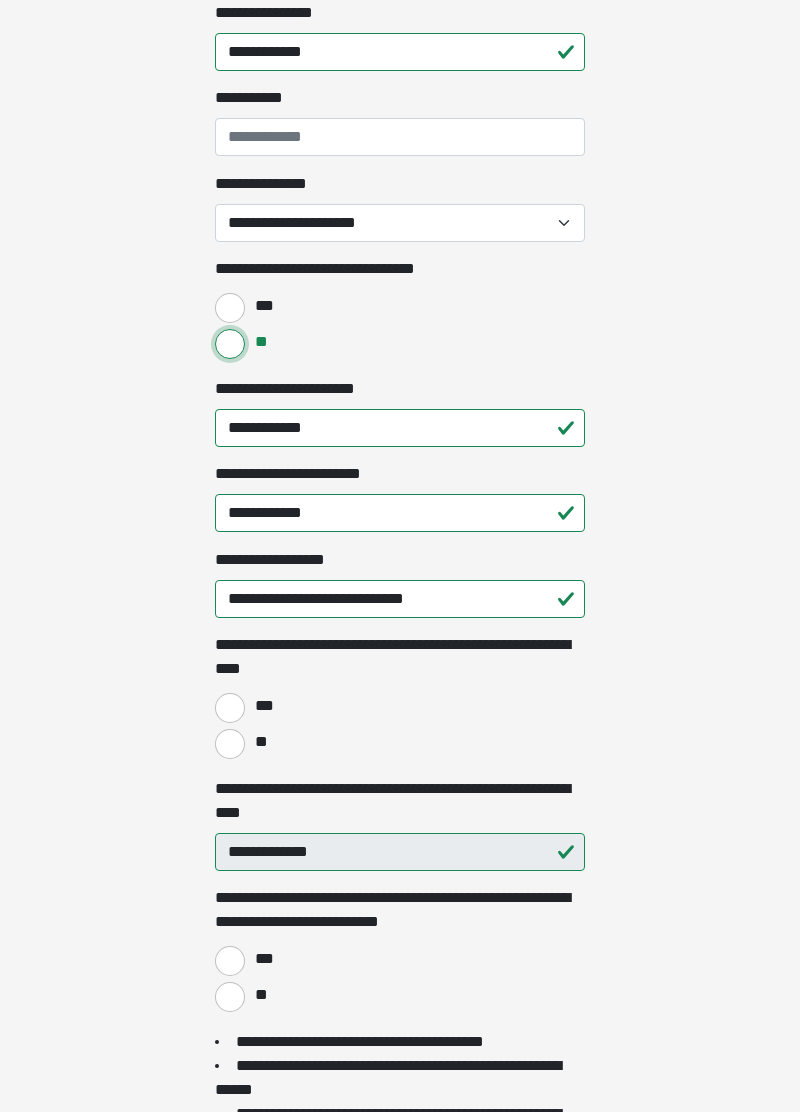 scroll, scrollTop: 1373, scrollLeft: 0, axis: vertical 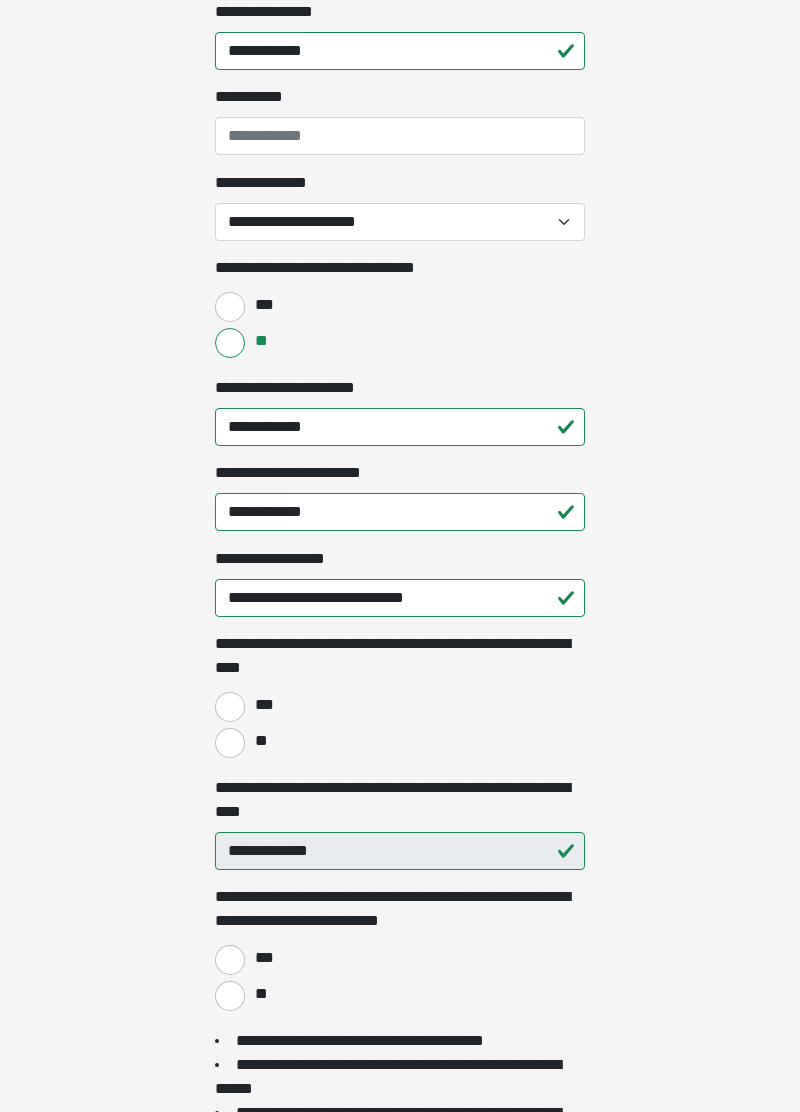 click on "***" at bounding box center [400, 705] 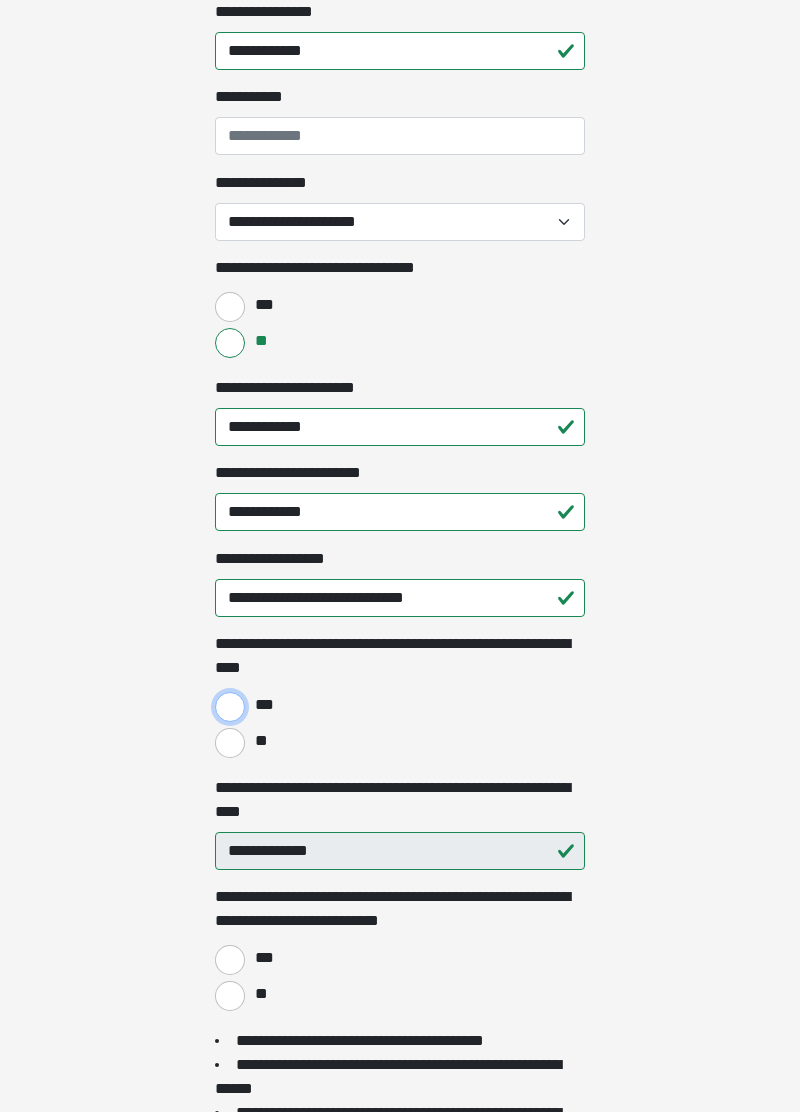 click on "***" at bounding box center [230, 707] 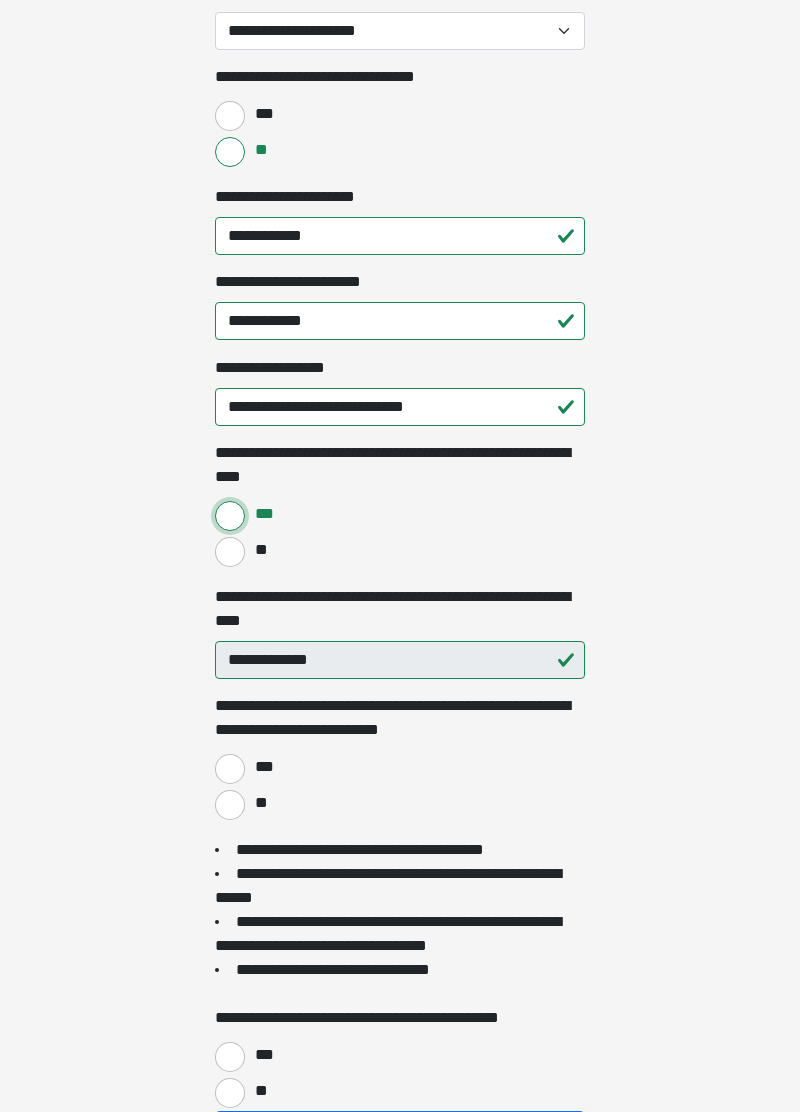 scroll, scrollTop: 1565, scrollLeft: 0, axis: vertical 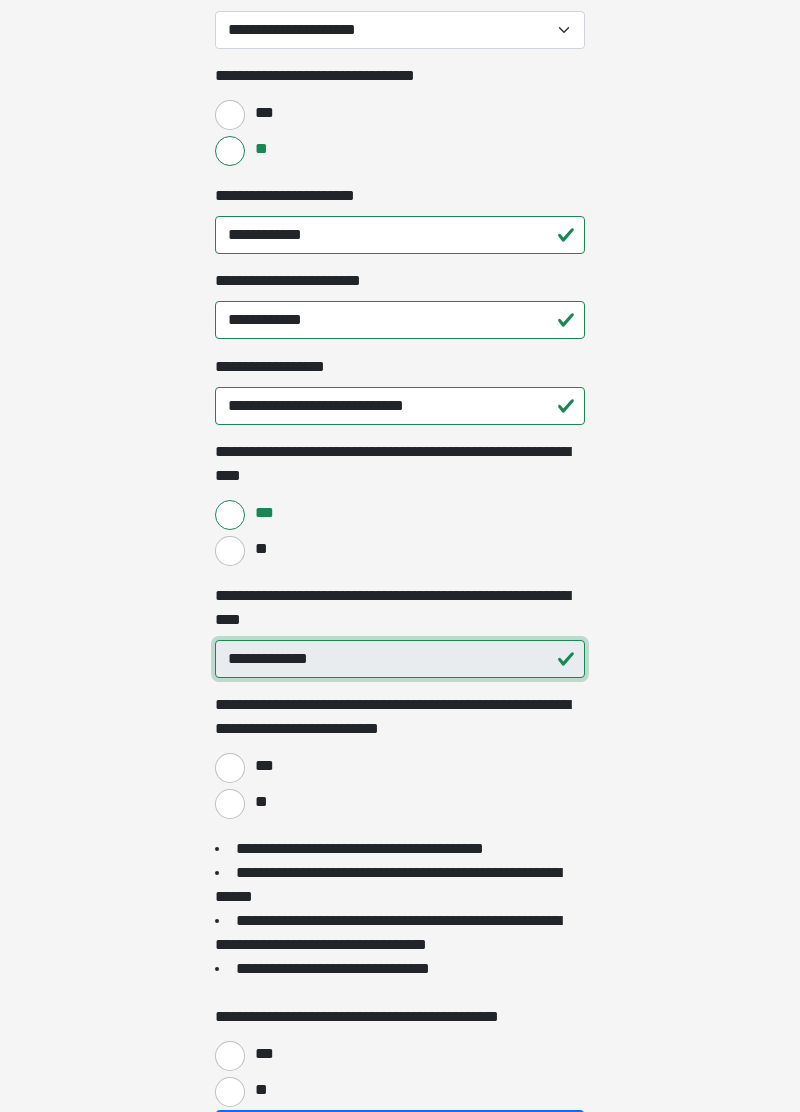 click on "**********" at bounding box center (400, 659) 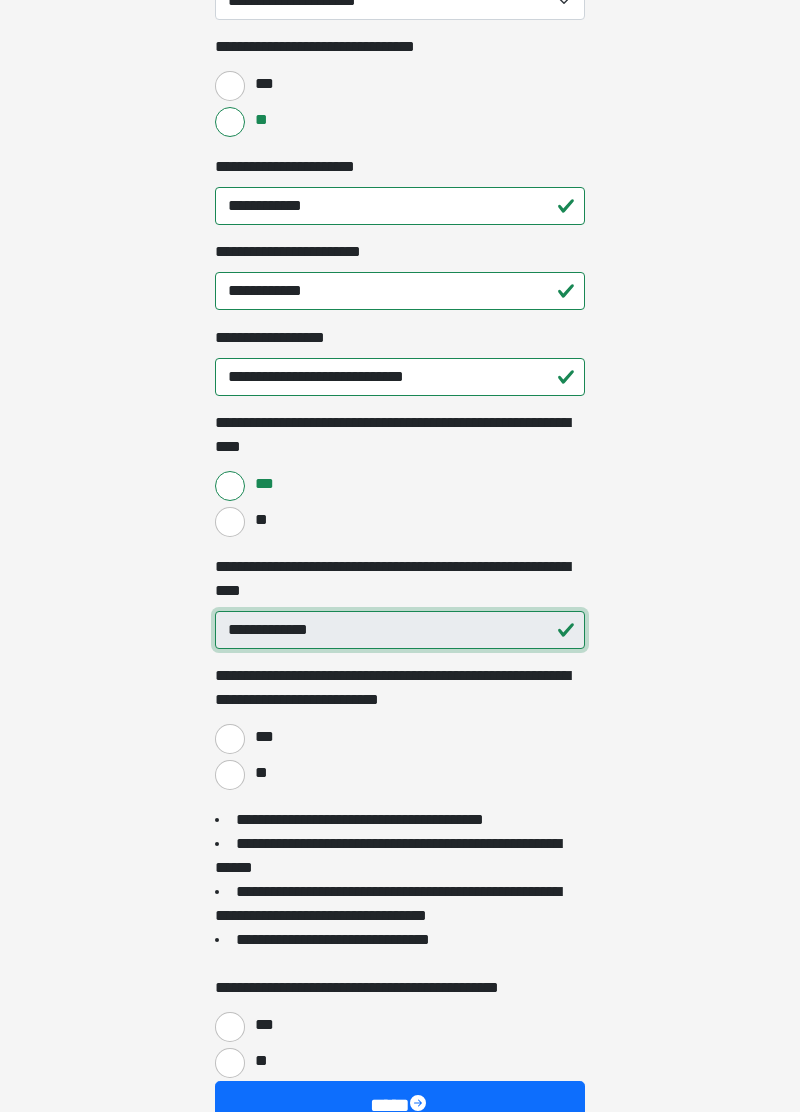 scroll, scrollTop: 1603, scrollLeft: 0, axis: vertical 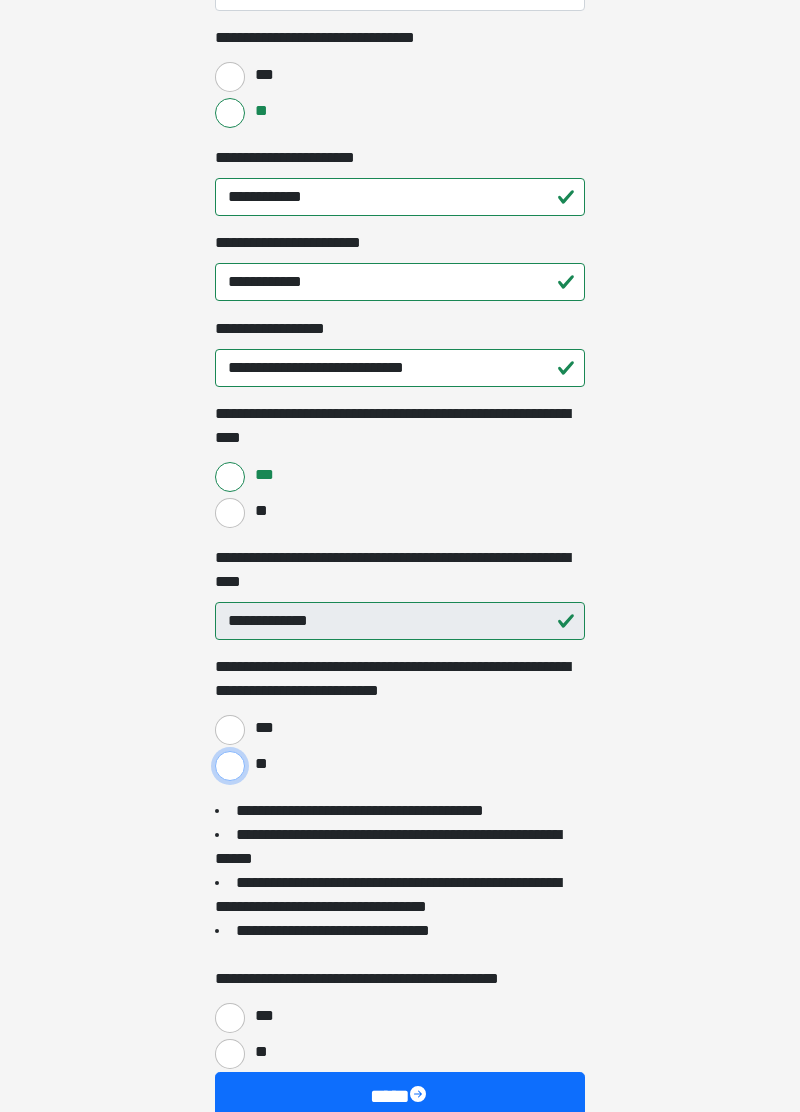click on "**" at bounding box center [230, 766] 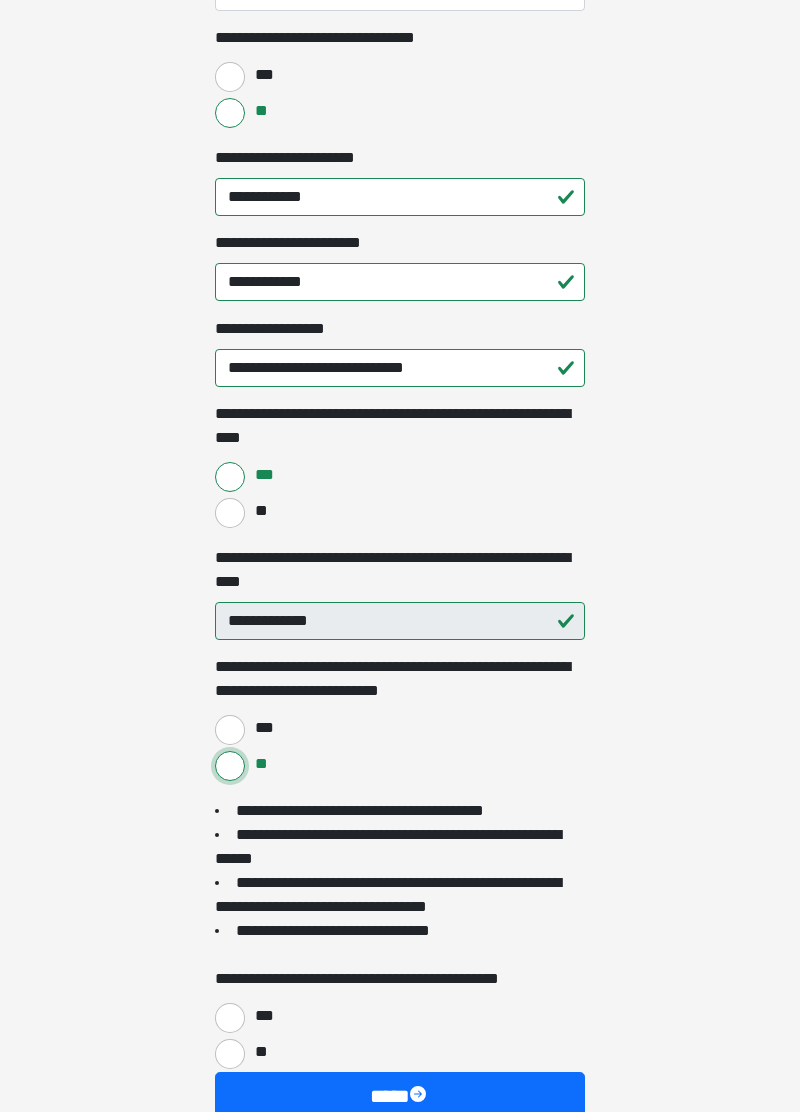 scroll, scrollTop: 1632, scrollLeft: 0, axis: vertical 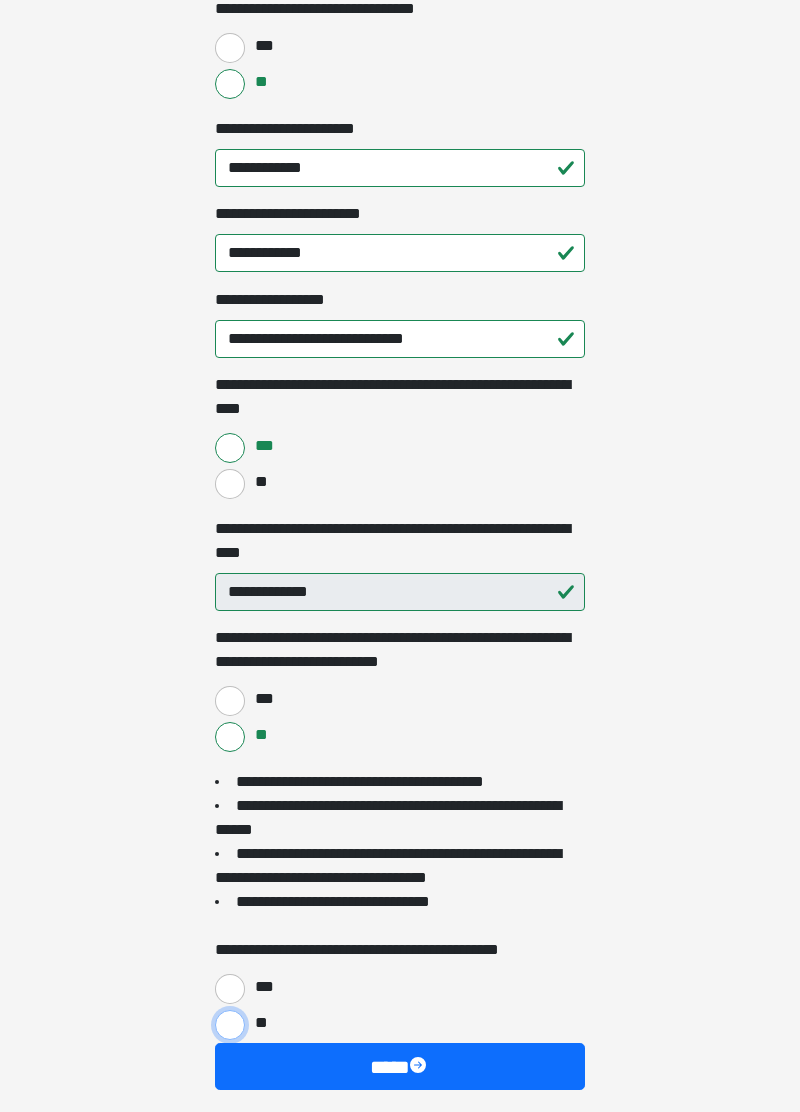click on "**" at bounding box center (230, 1025) 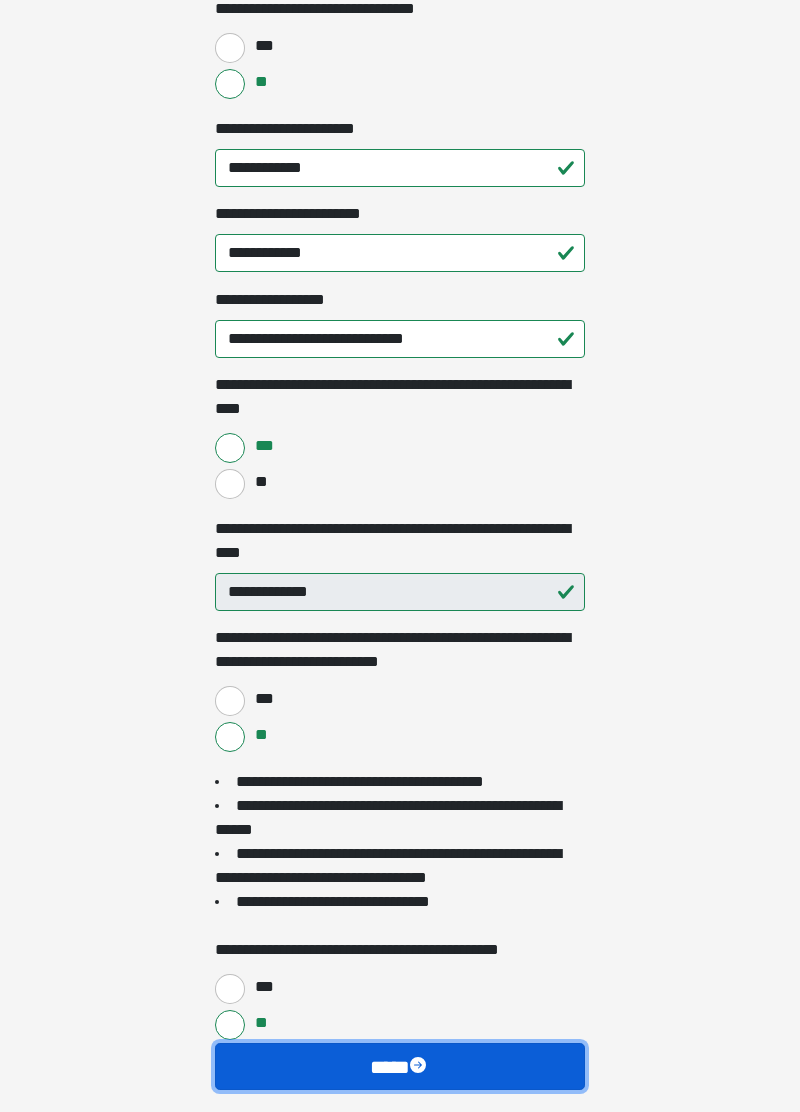 click on "****" at bounding box center [400, 1066] 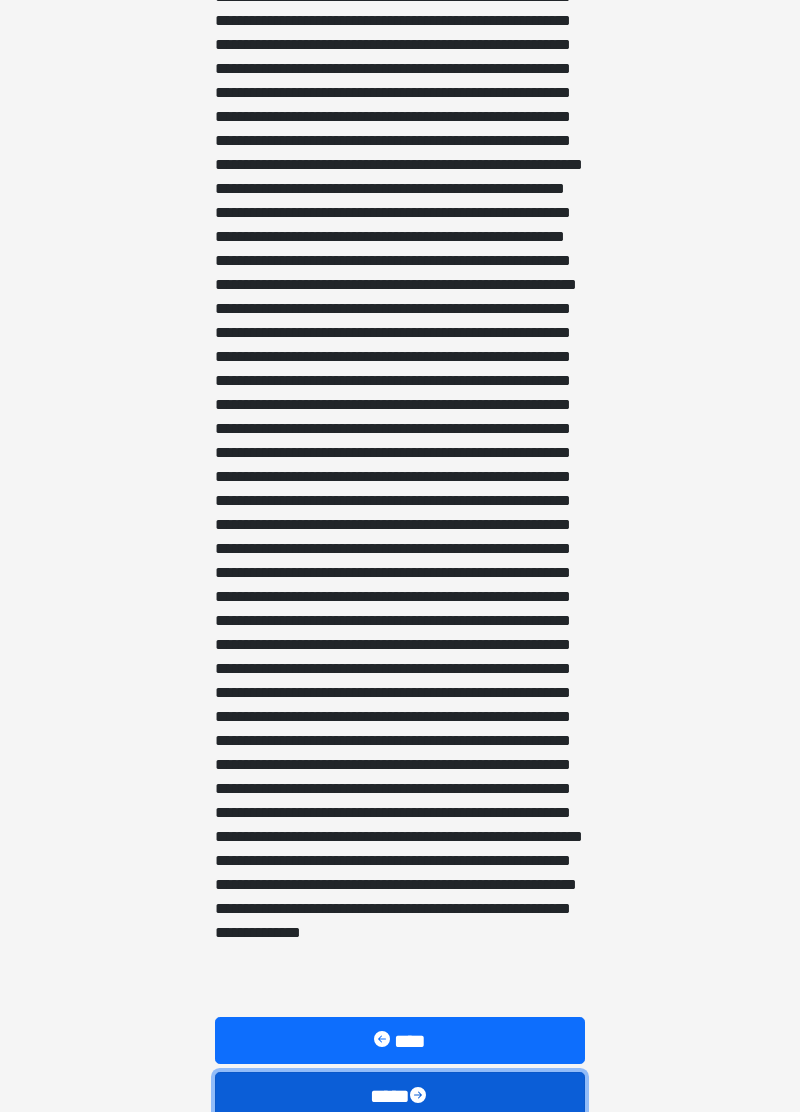 scroll, scrollTop: 621, scrollLeft: 0, axis: vertical 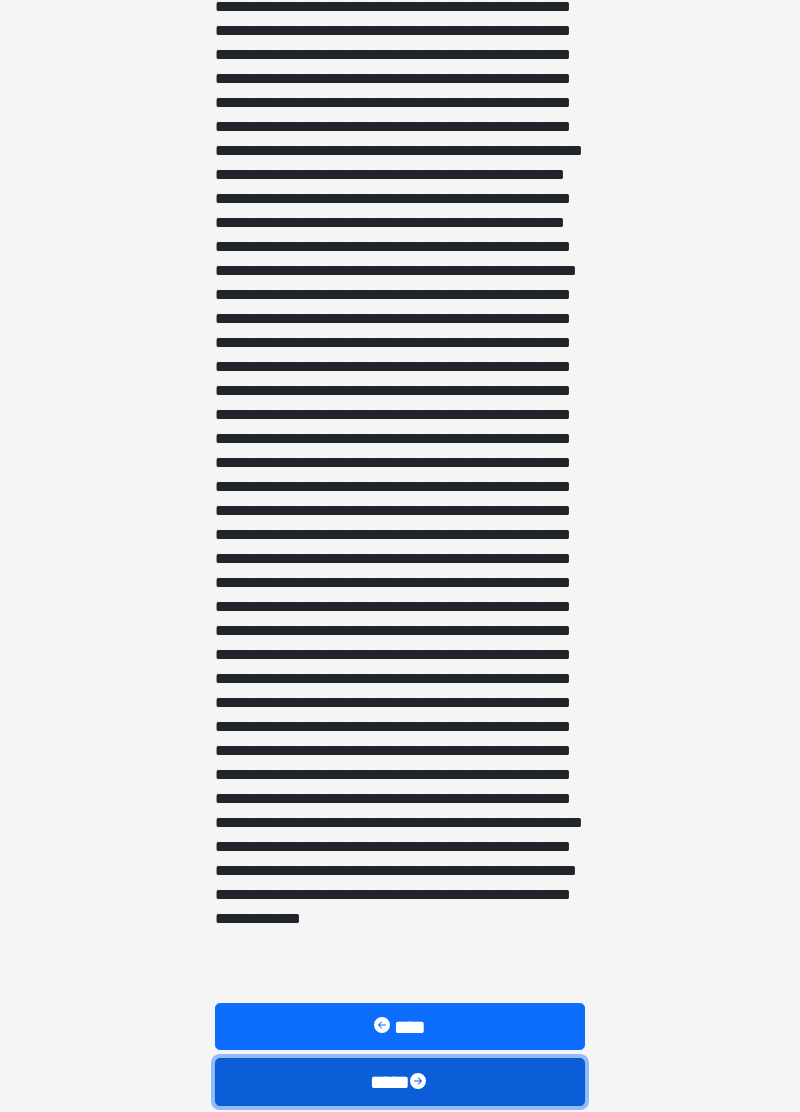 click on "****" at bounding box center (400, 1081) 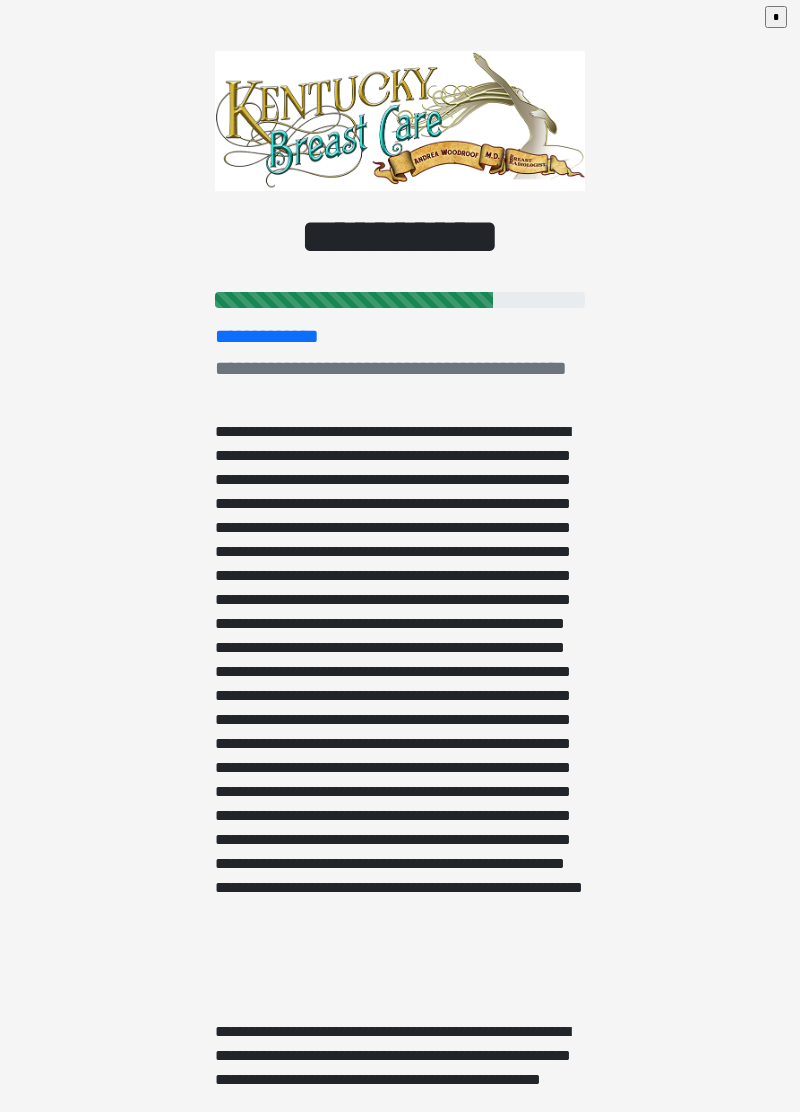 scroll, scrollTop: 0, scrollLeft: 0, axis: both 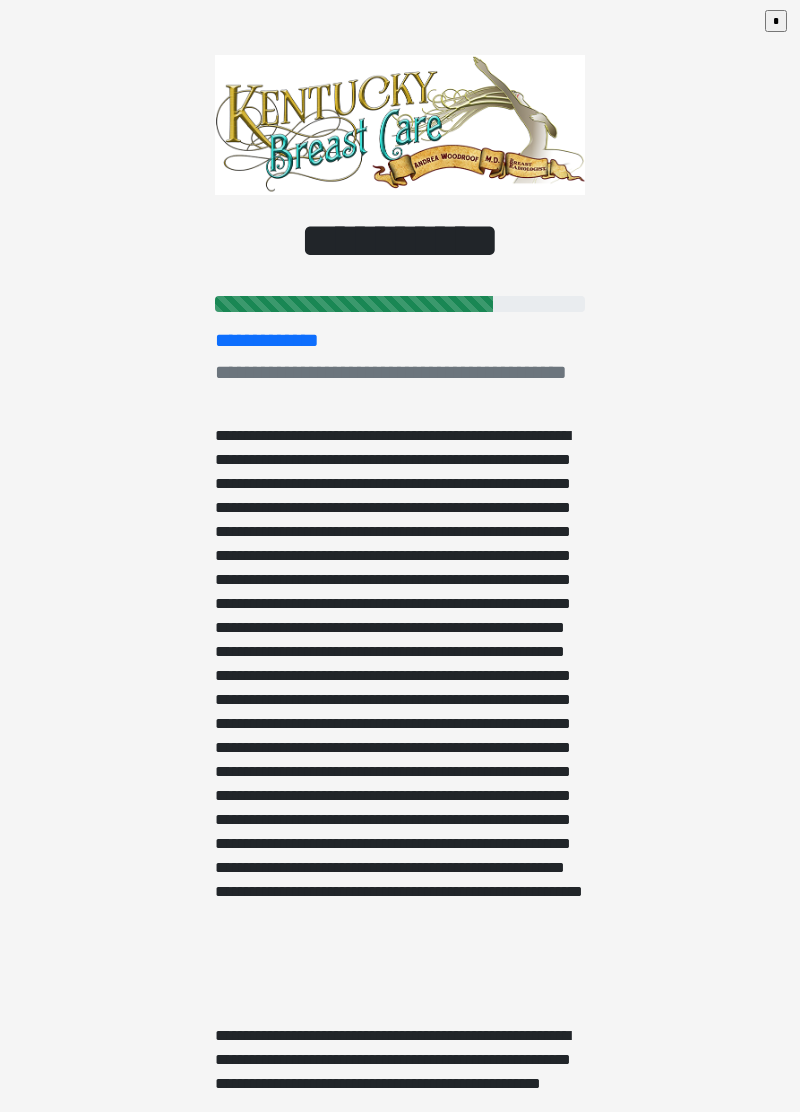 click at bounding box center [400, 712] 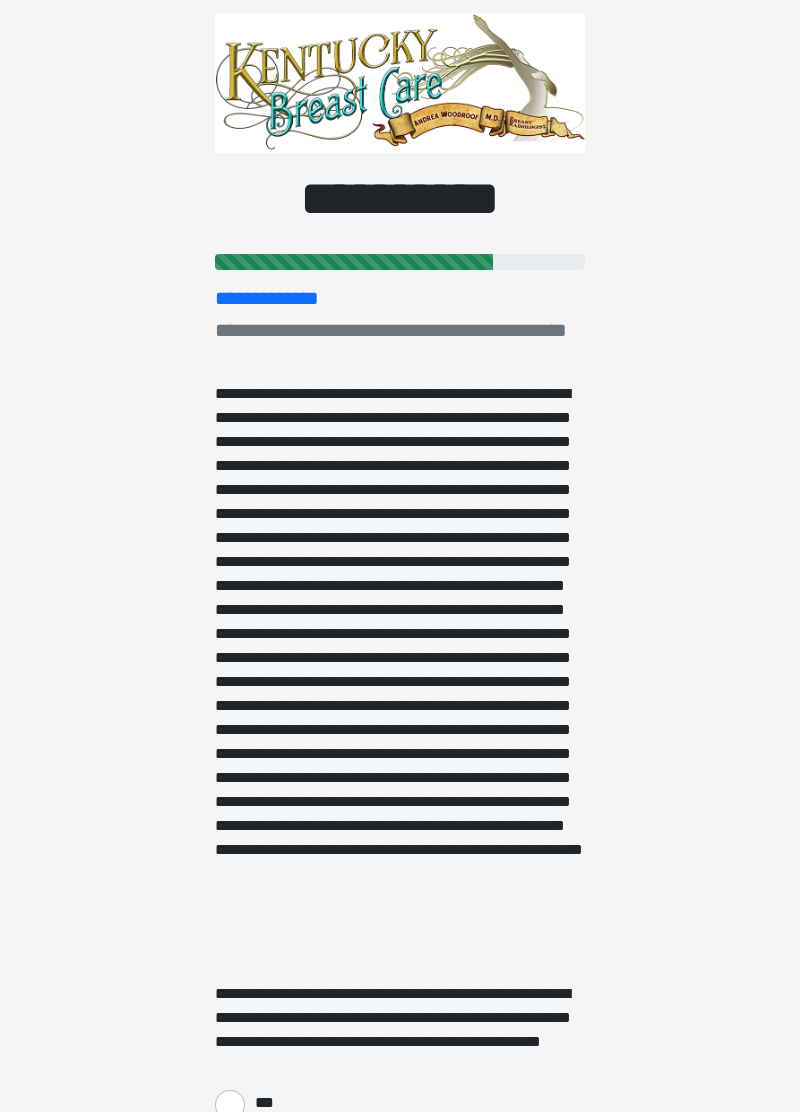 click at bounding box center [400, 670] 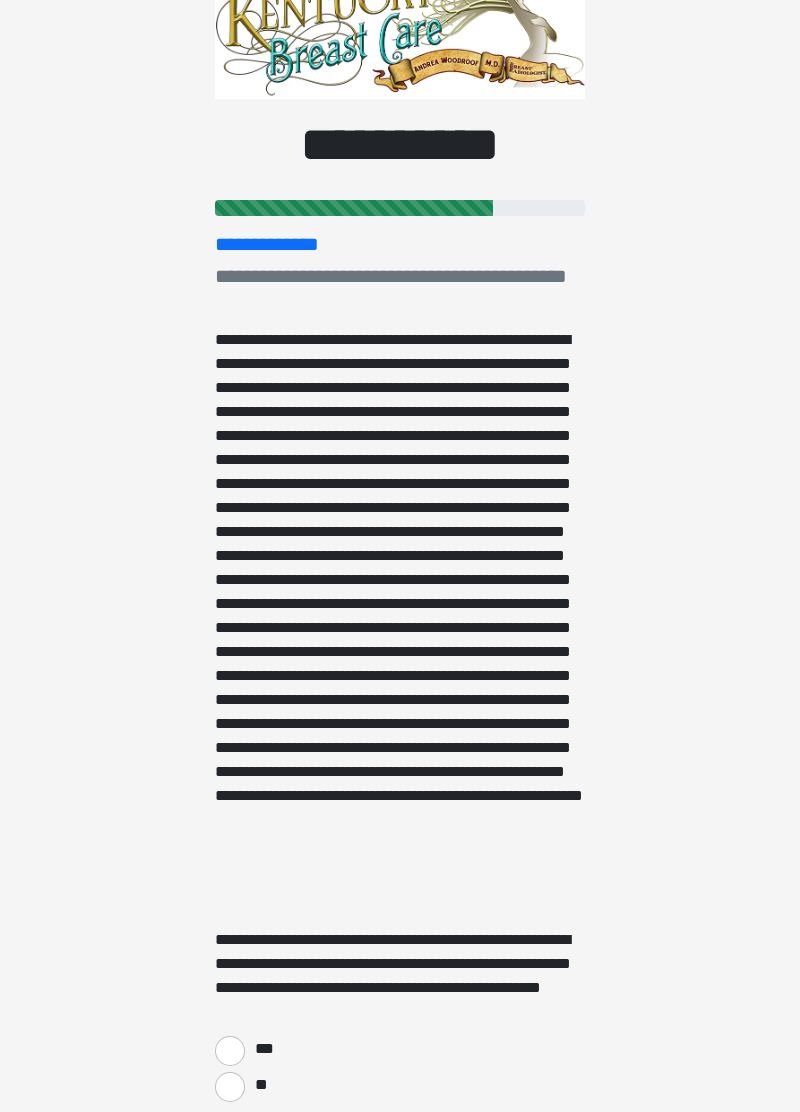 scroll, scrollTop: 213, scrollLeft: 0, axis: vertical 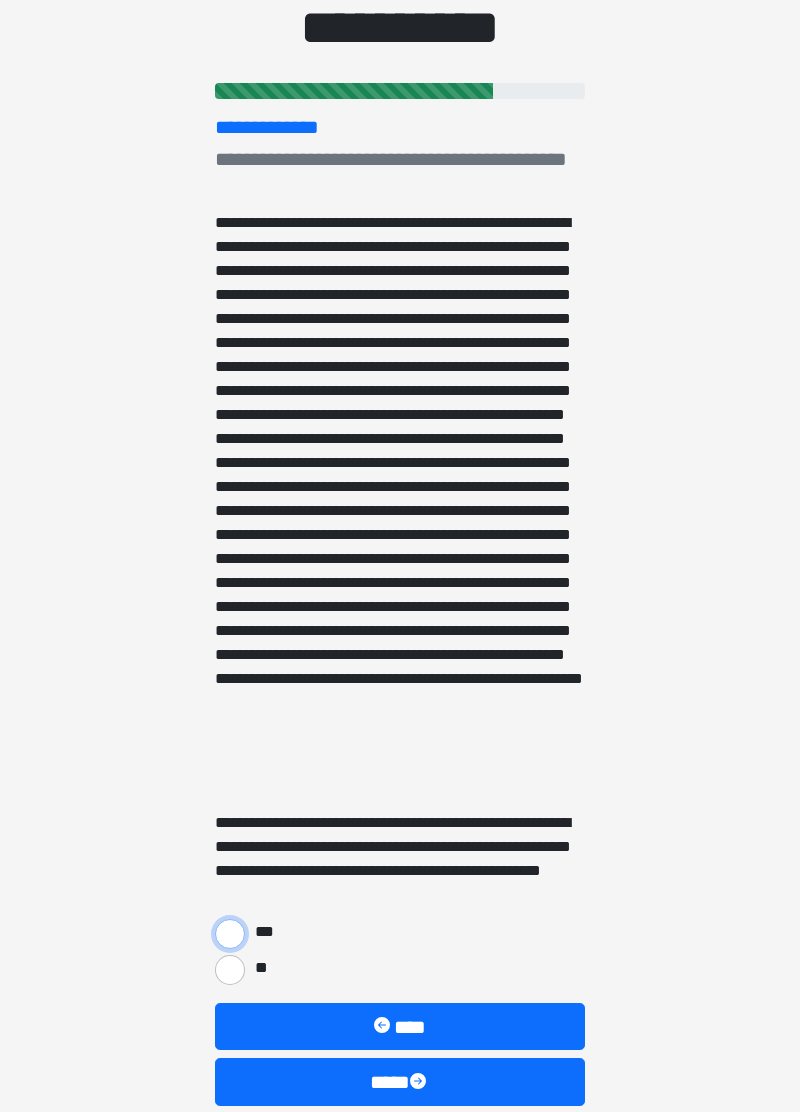 click on "***" at bounding box center [230, 934] 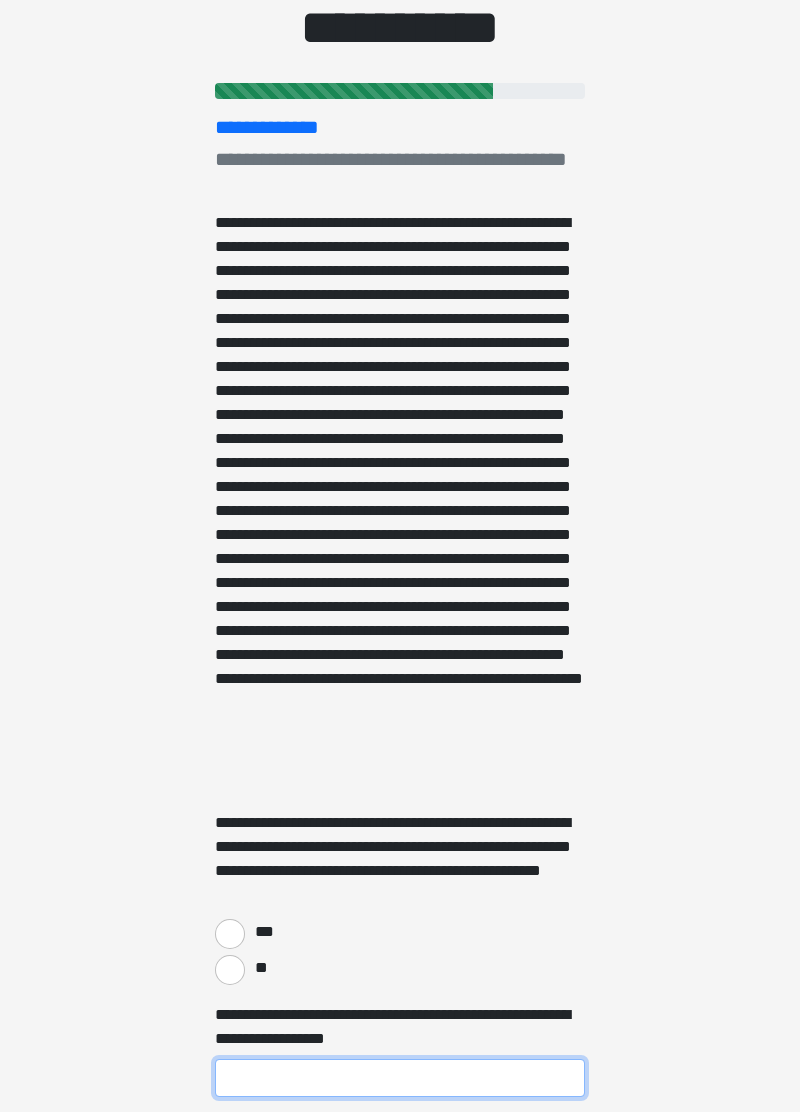 click on "**********" at bounding box center (400, 1078) 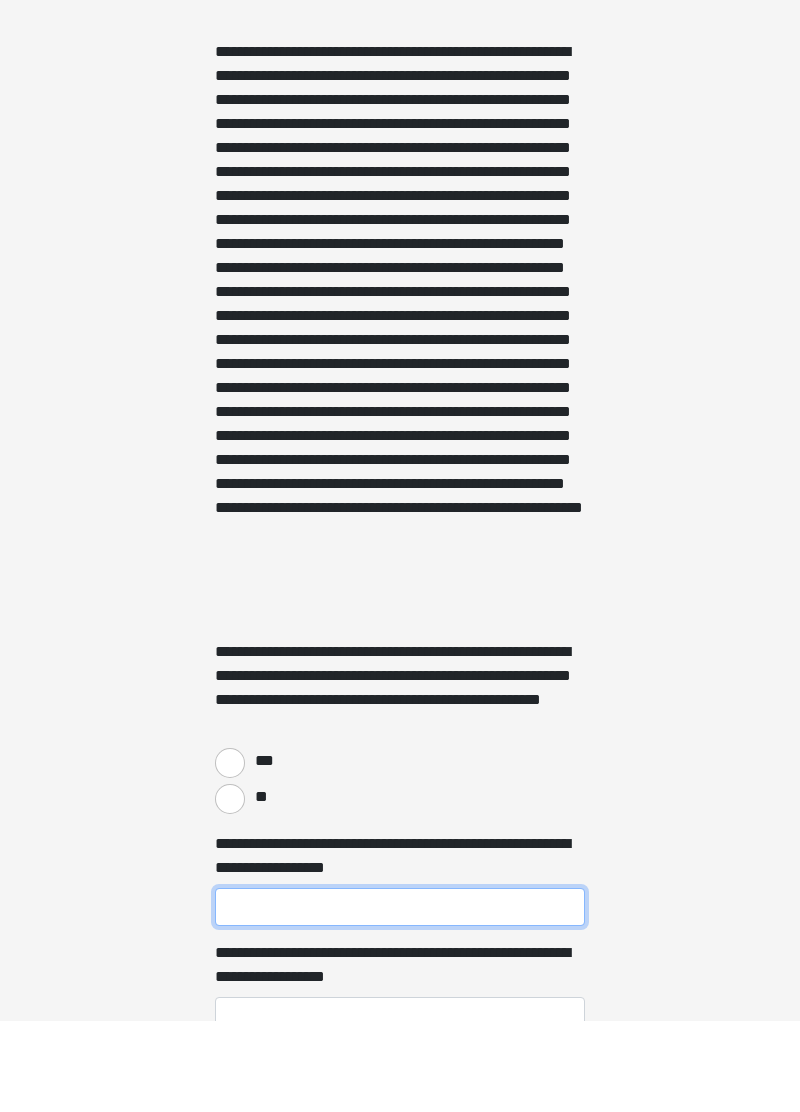 scroll, scrollTop: 432, scrollLeft: 0, axis: vertical 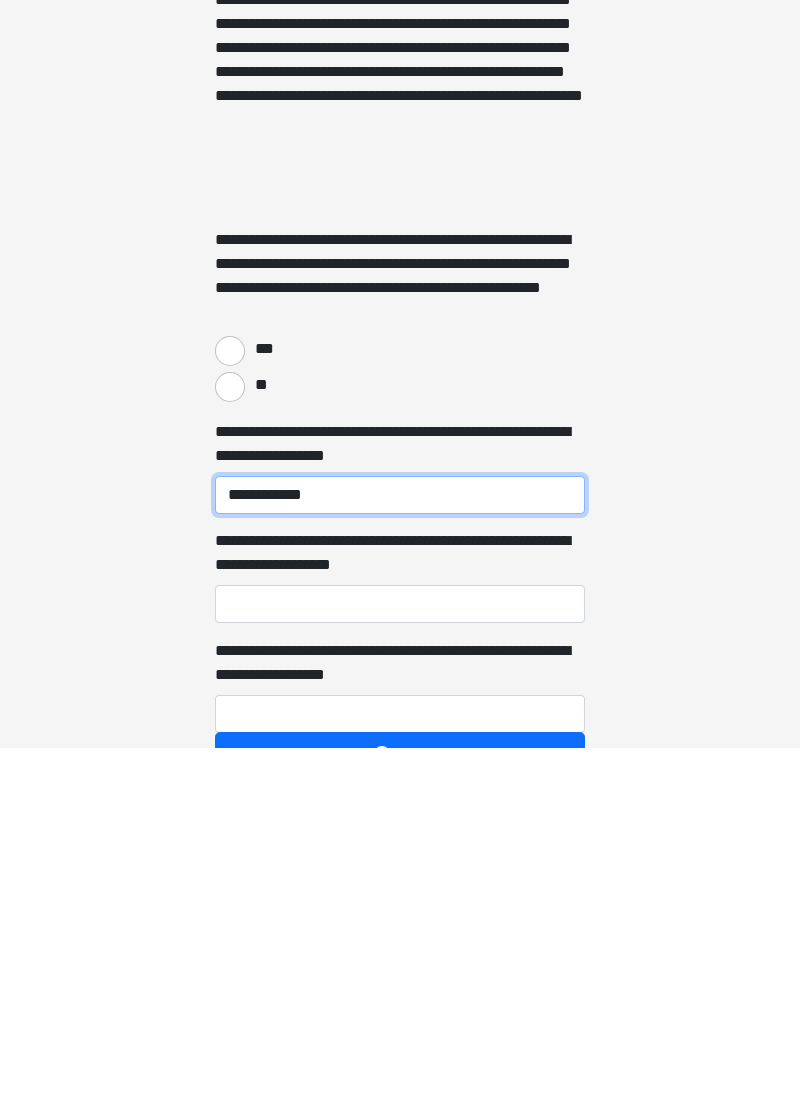 type on "**********" 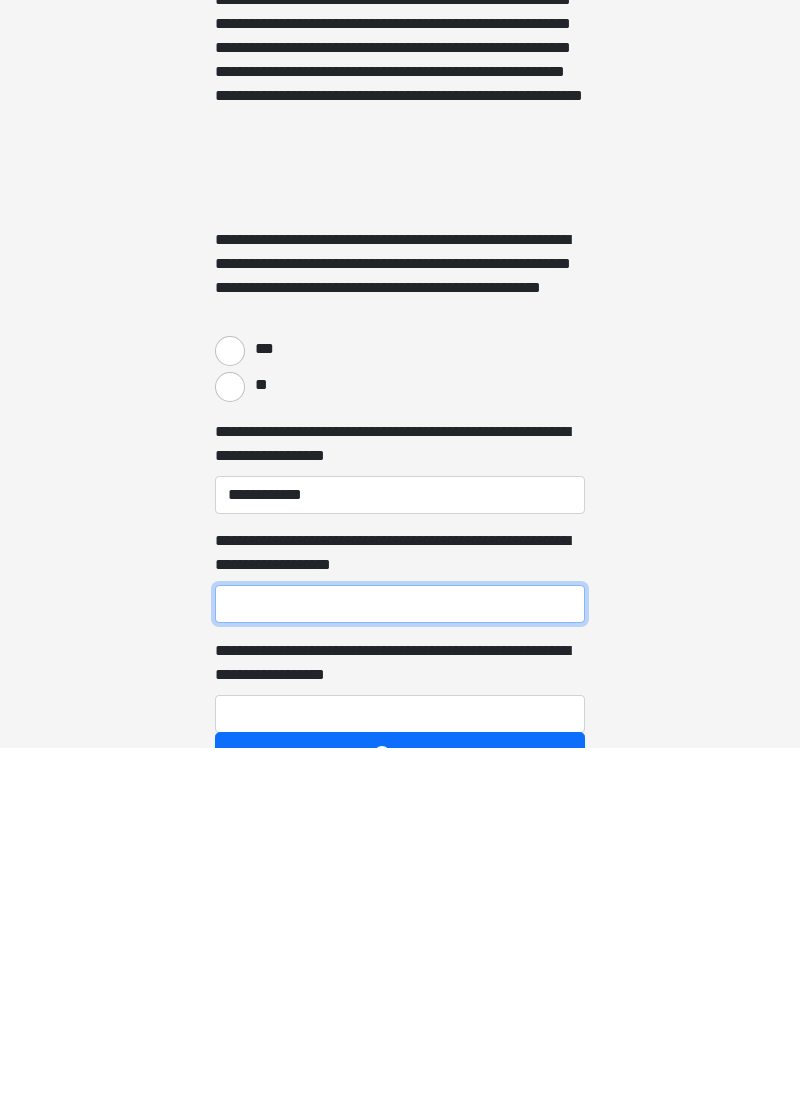 click on "**********" at bounding box center [400, 968] 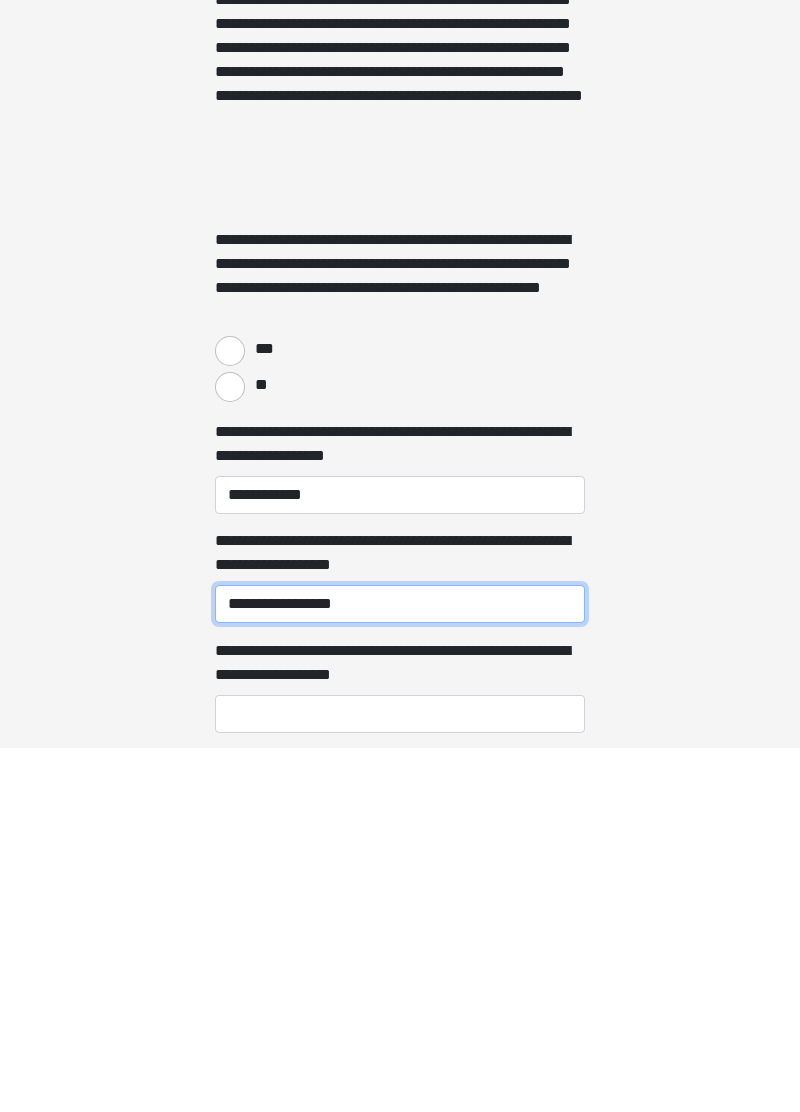 type on "**********" 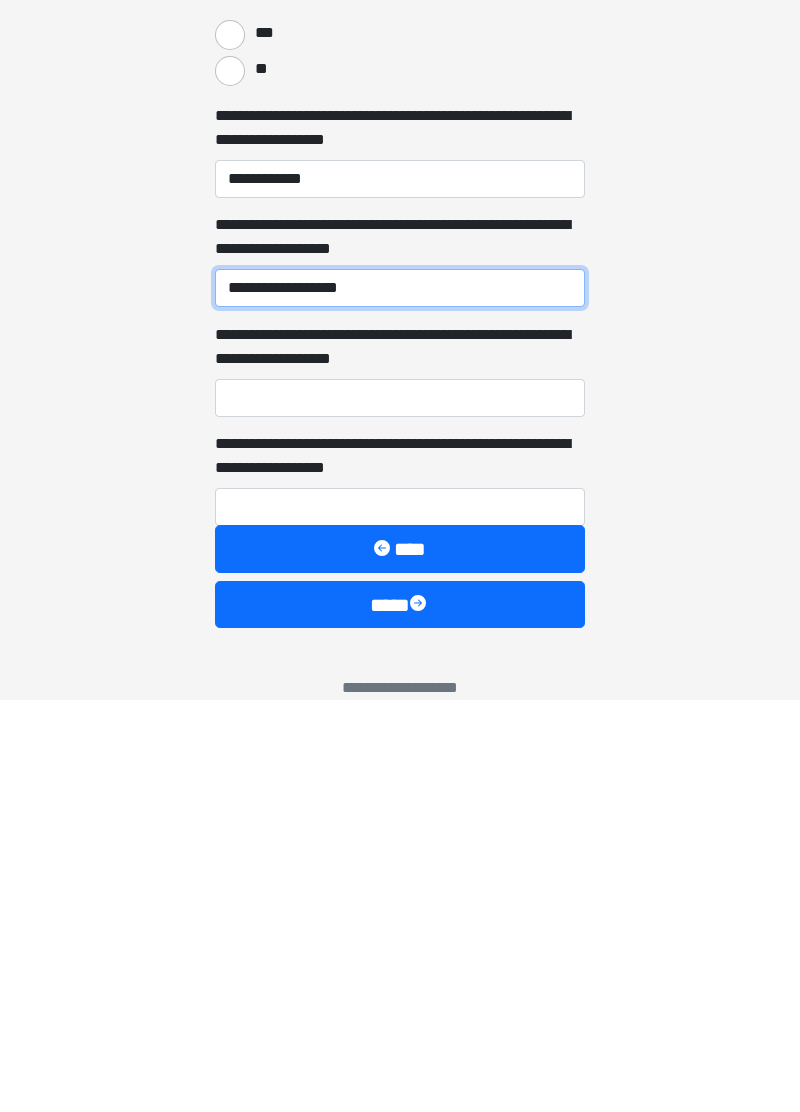 scroll, scrollTop: 702, scrollLeft: 0, axis: vertical 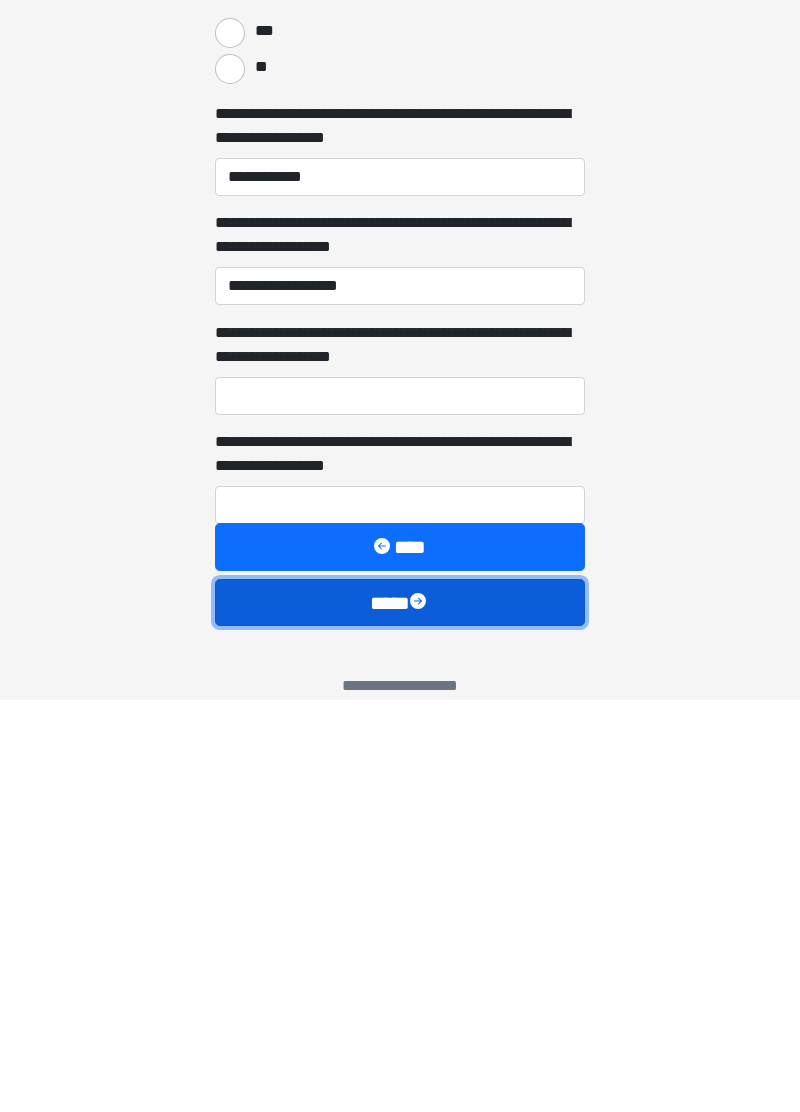 click on "****" at bounding box center [400, 1014] 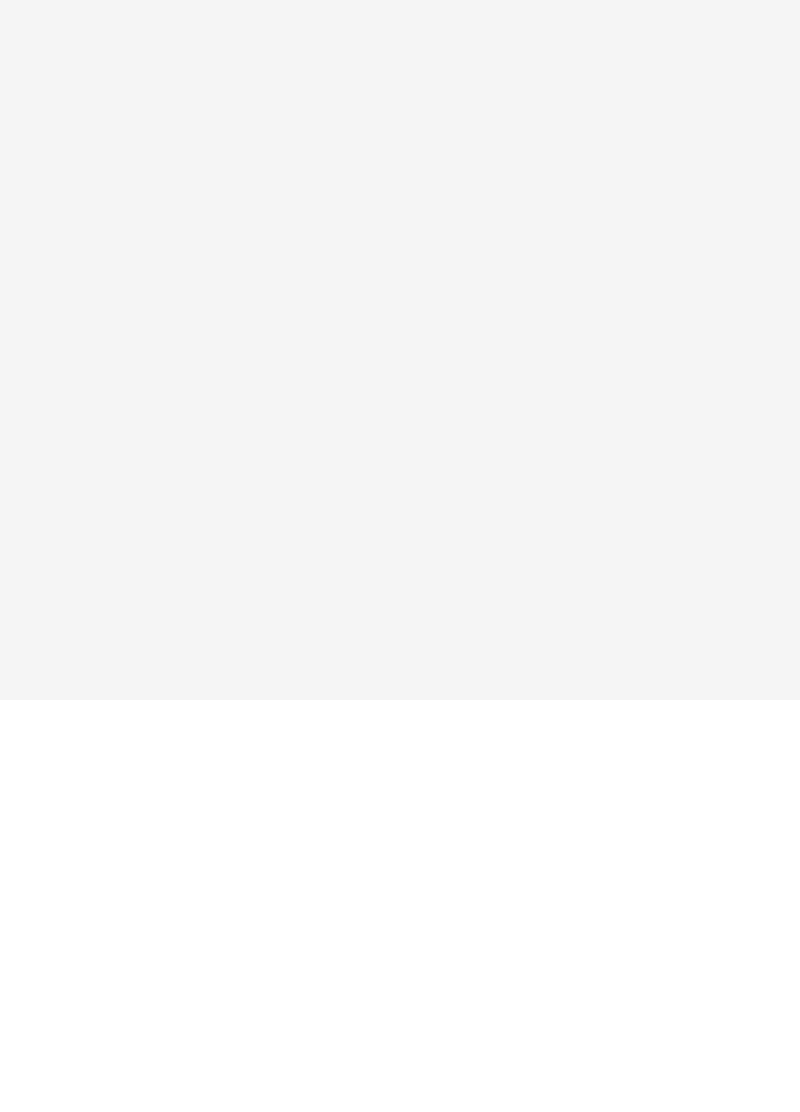scroll, scrollTop: 0, scrollLeft: 0, axis: both 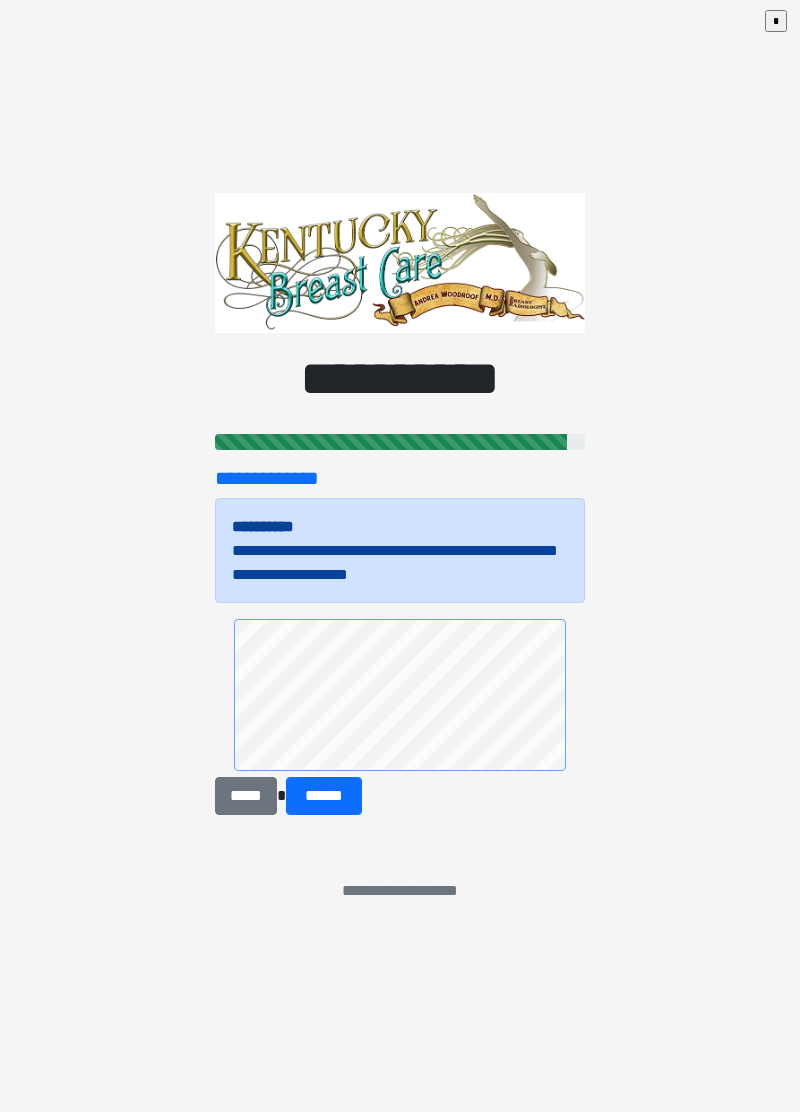 click on "**********" at bounding box center (400, 556) 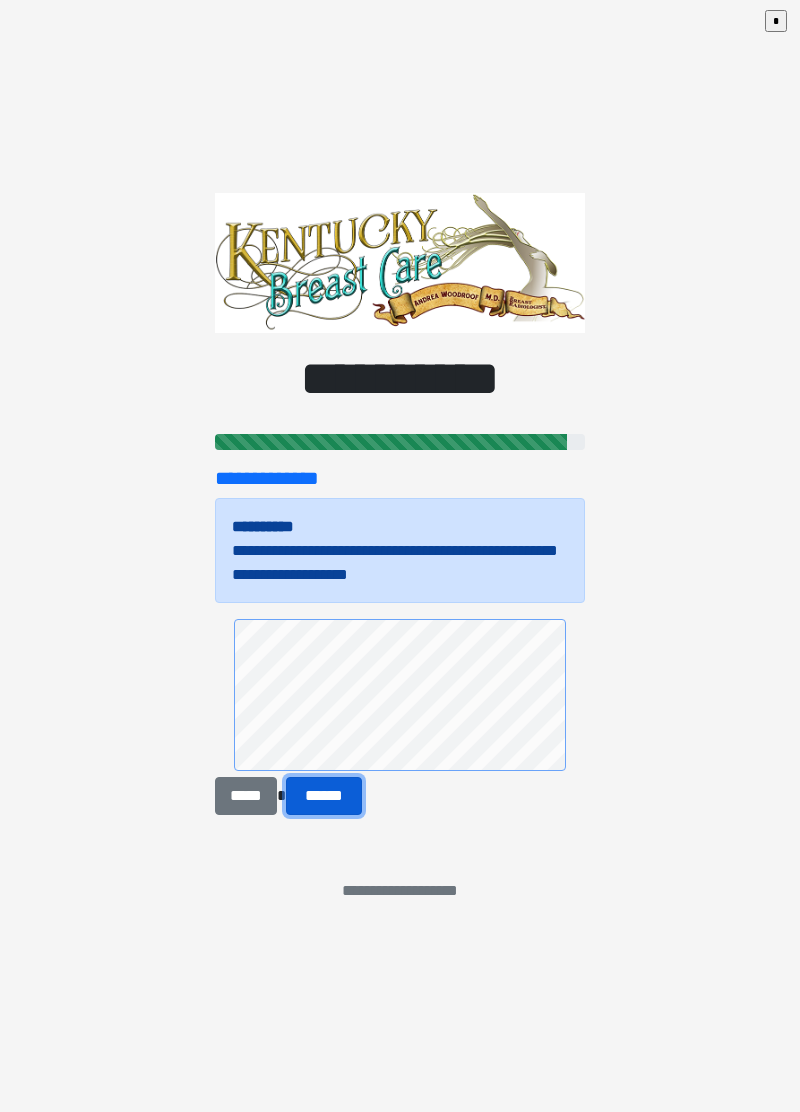 click on "******" at bounding box center [324, 795] 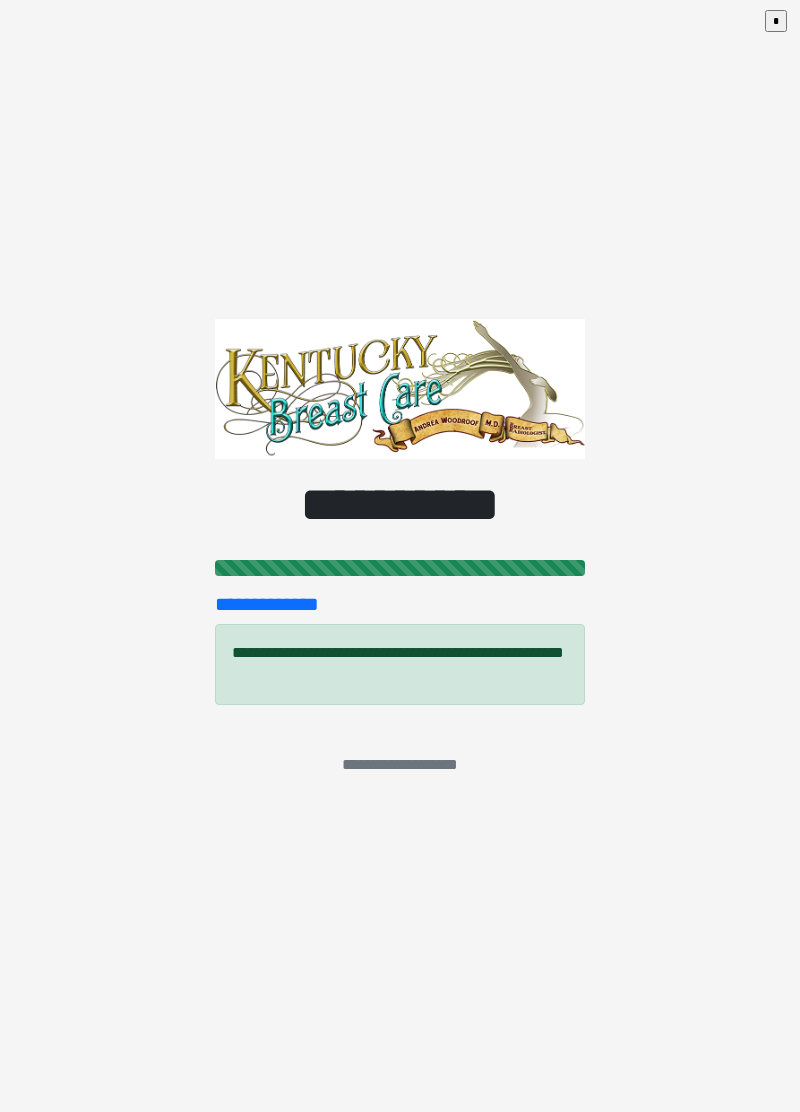 click on "**********" at bounding box center [400, 556] 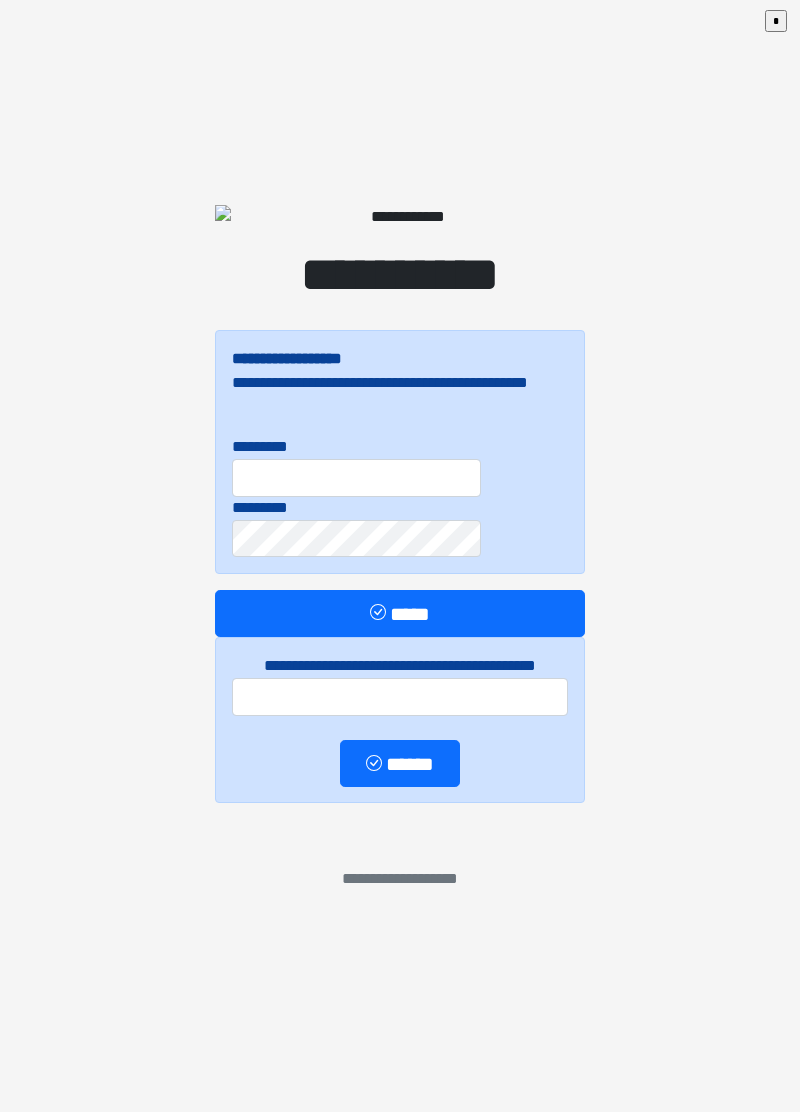 scroll, scrollTop: 0, scrollLeft: 0, axis: both 